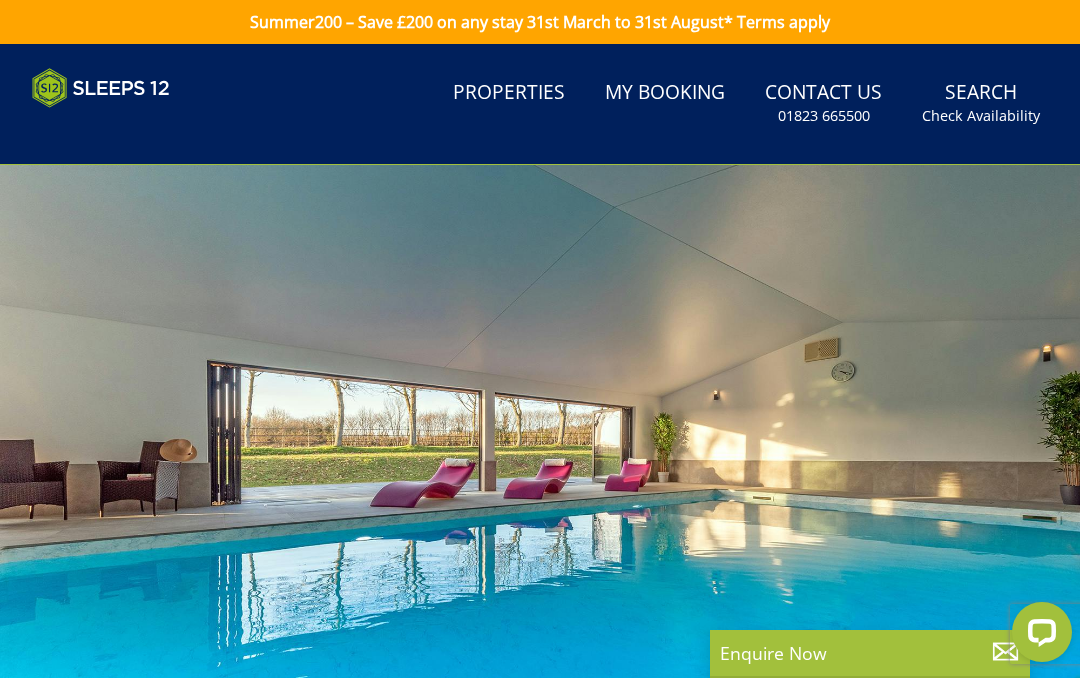 scroll, scrollTop: 0, scrollLeft: 0, axis: both 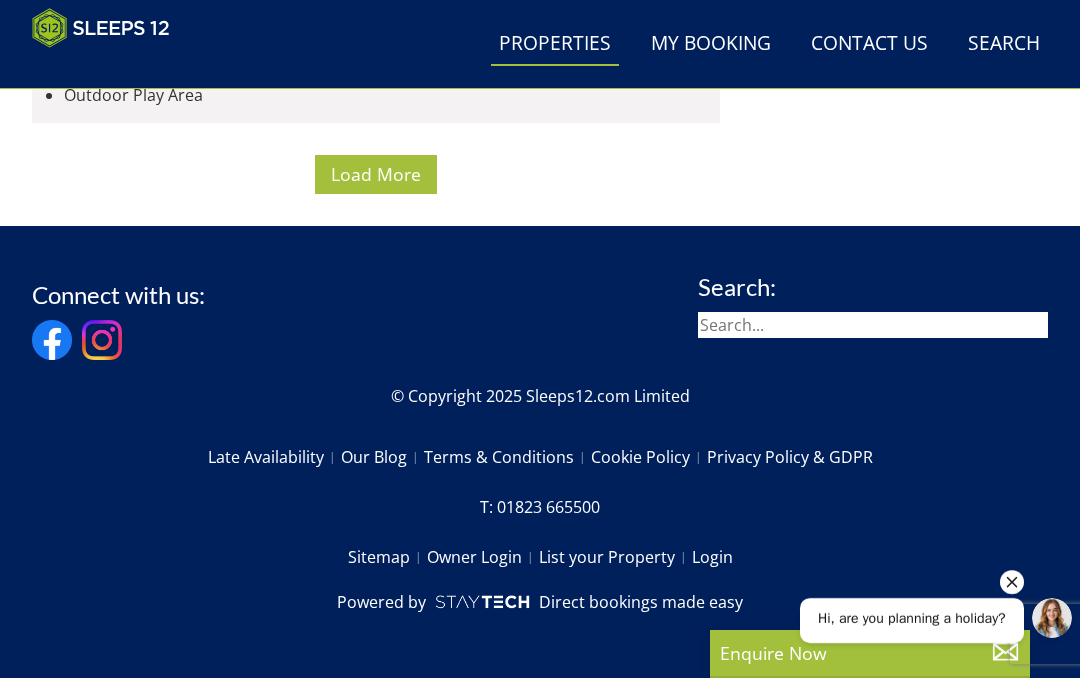 click on "Load More" at bounding box center [376, 174] 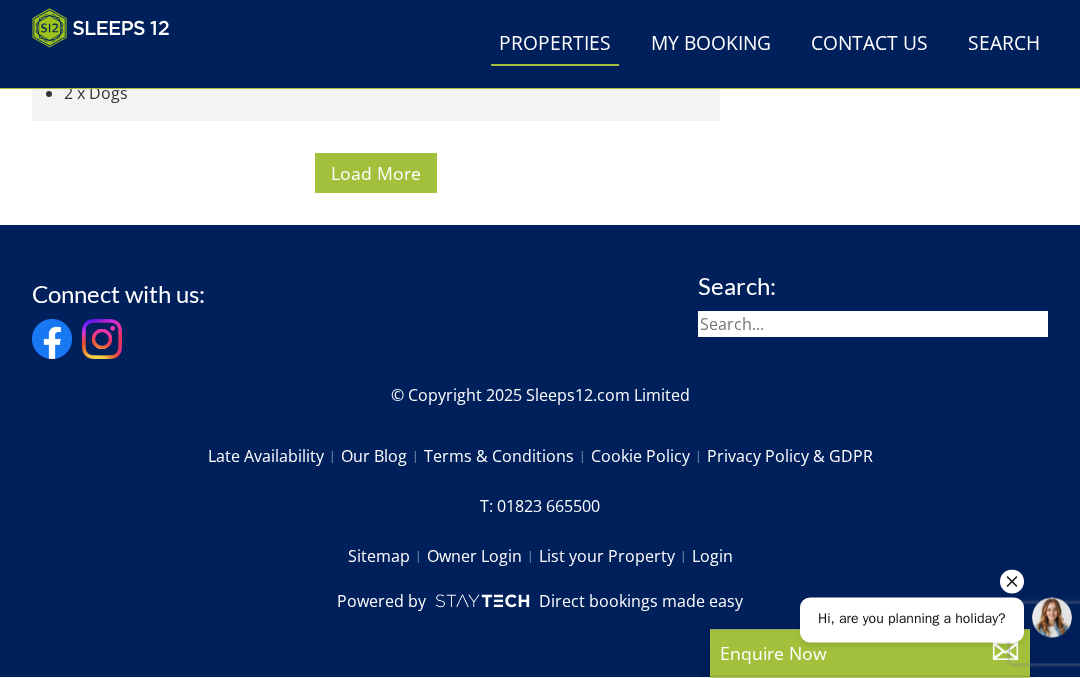 scroll, scrollTop: 26080, scrollLeft: 0, axis: vertical 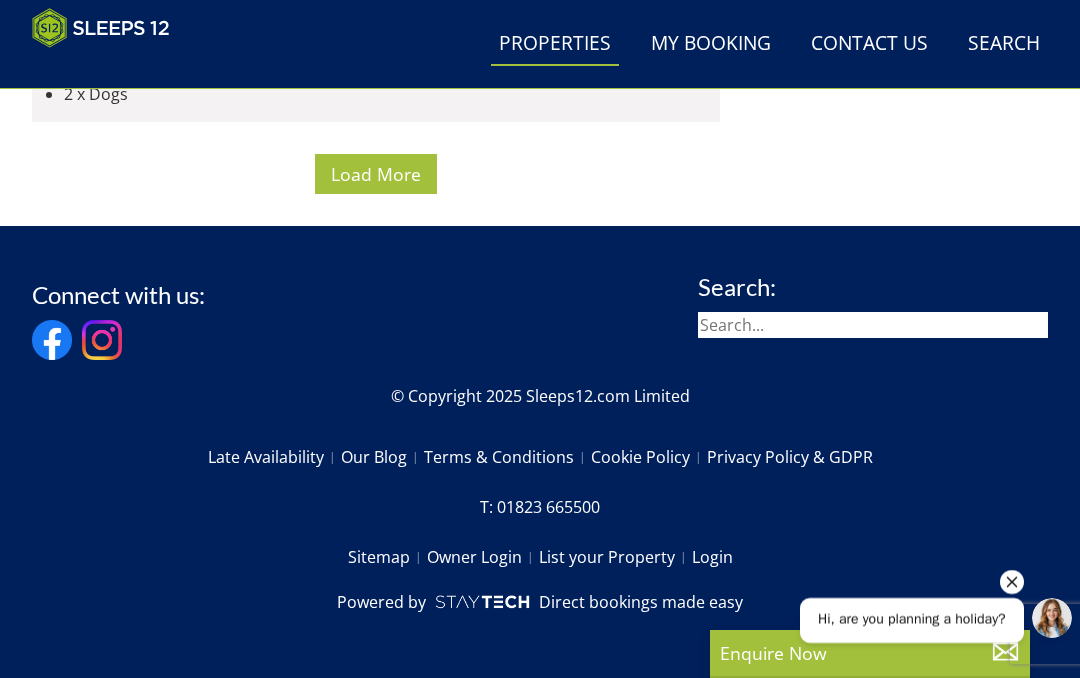 click at bounding box center (376, -2828) 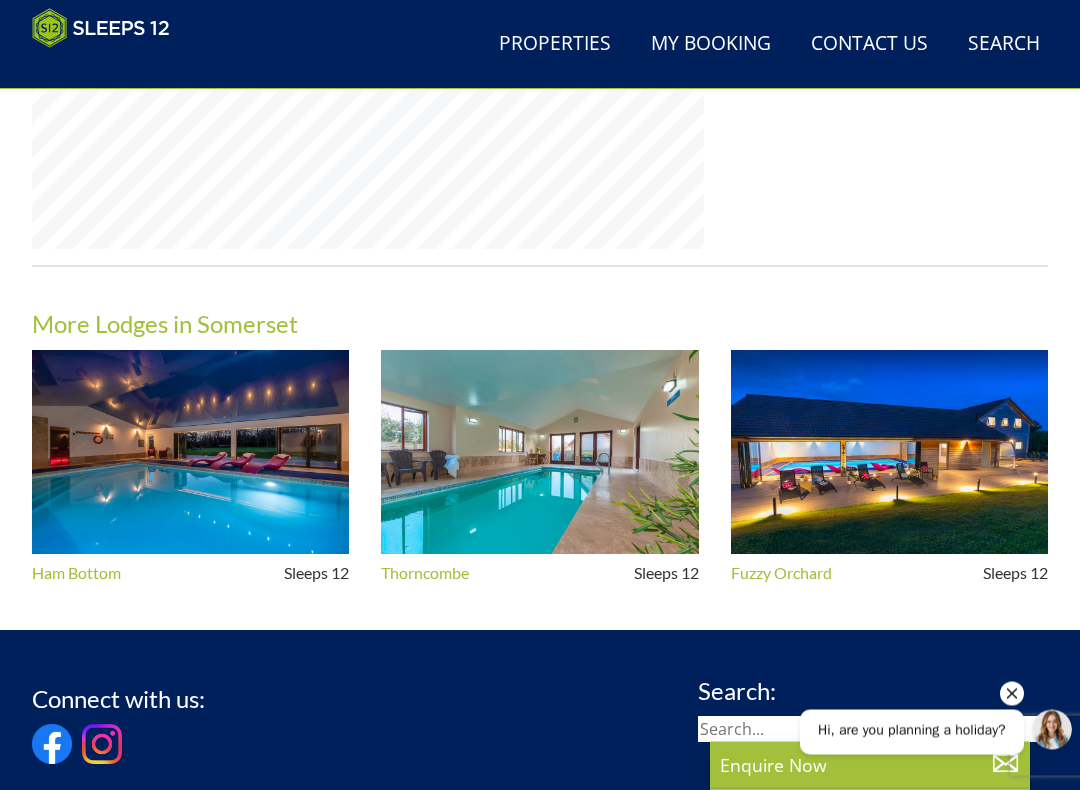 scroll, scrollTop: 1654, scrollLeft: 0, axis: vertical 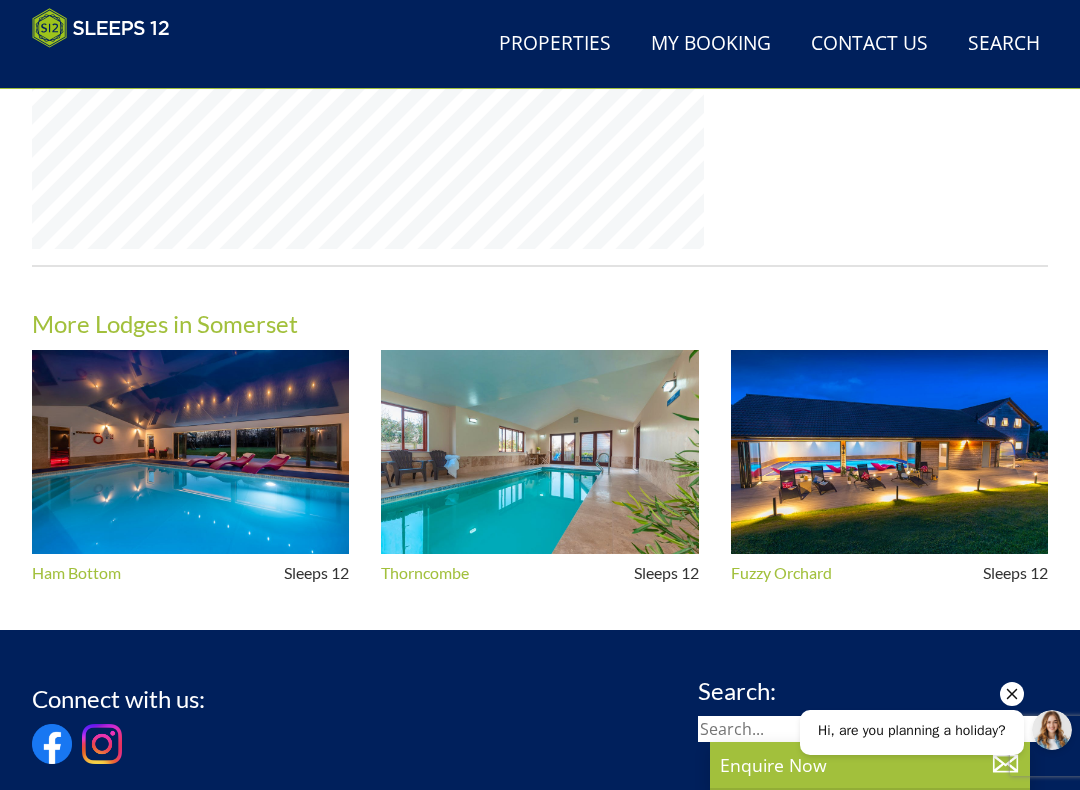 click at bounding box center (190, 452) 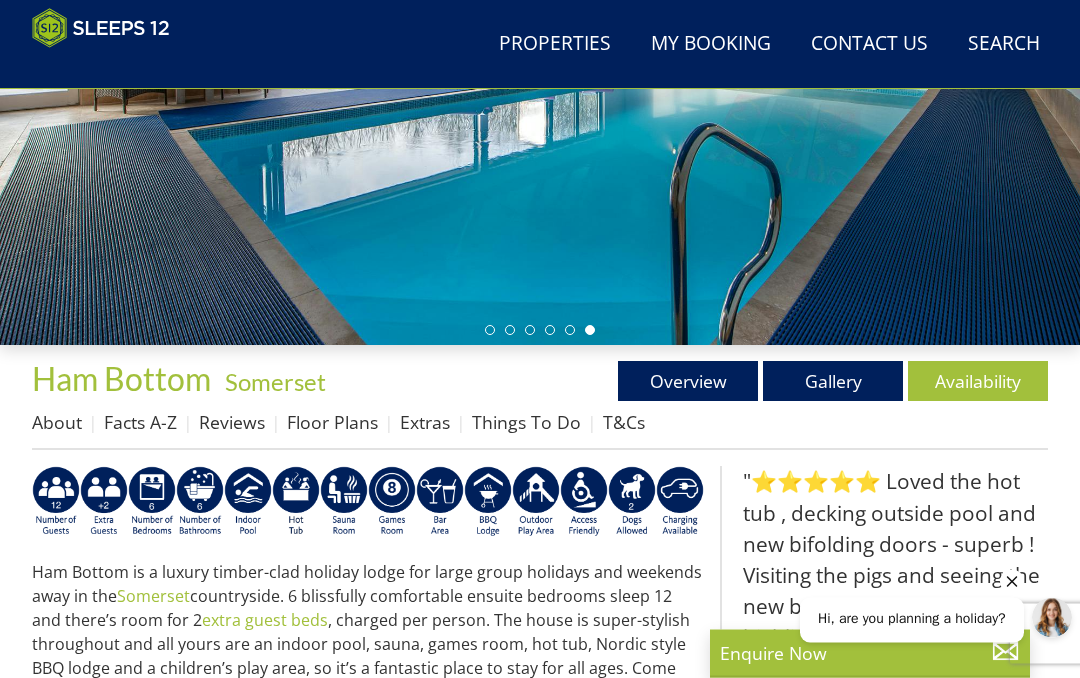 scroll, scrollTop: 393, scrollLeft: 0, axis: vertical 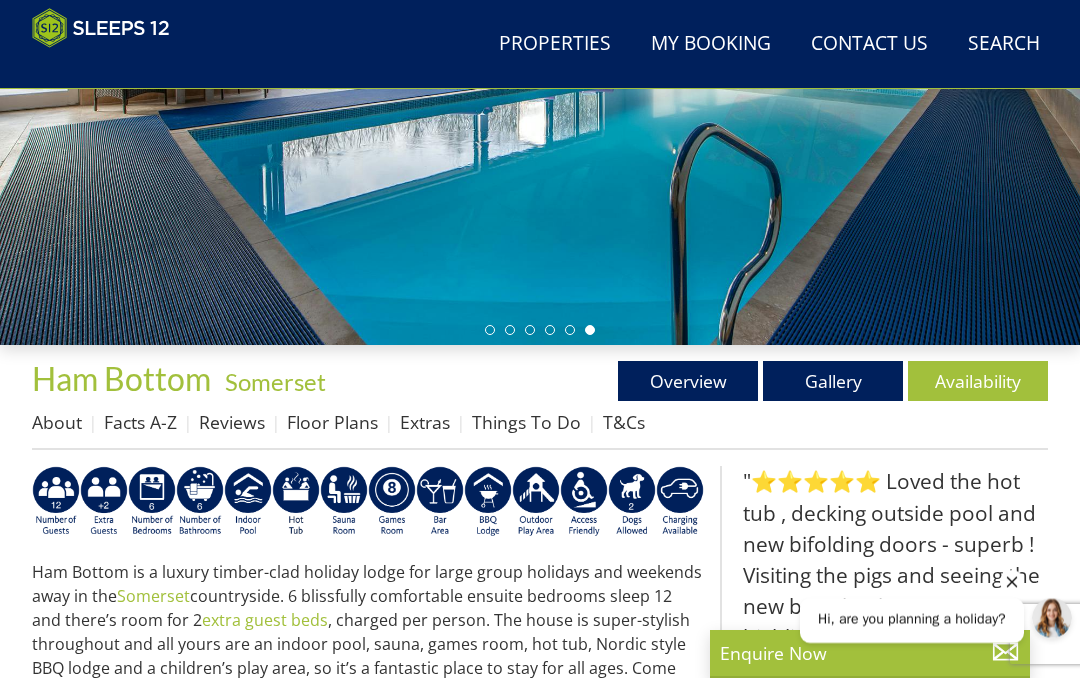click on "Availability" at bounding box center (978, 381) 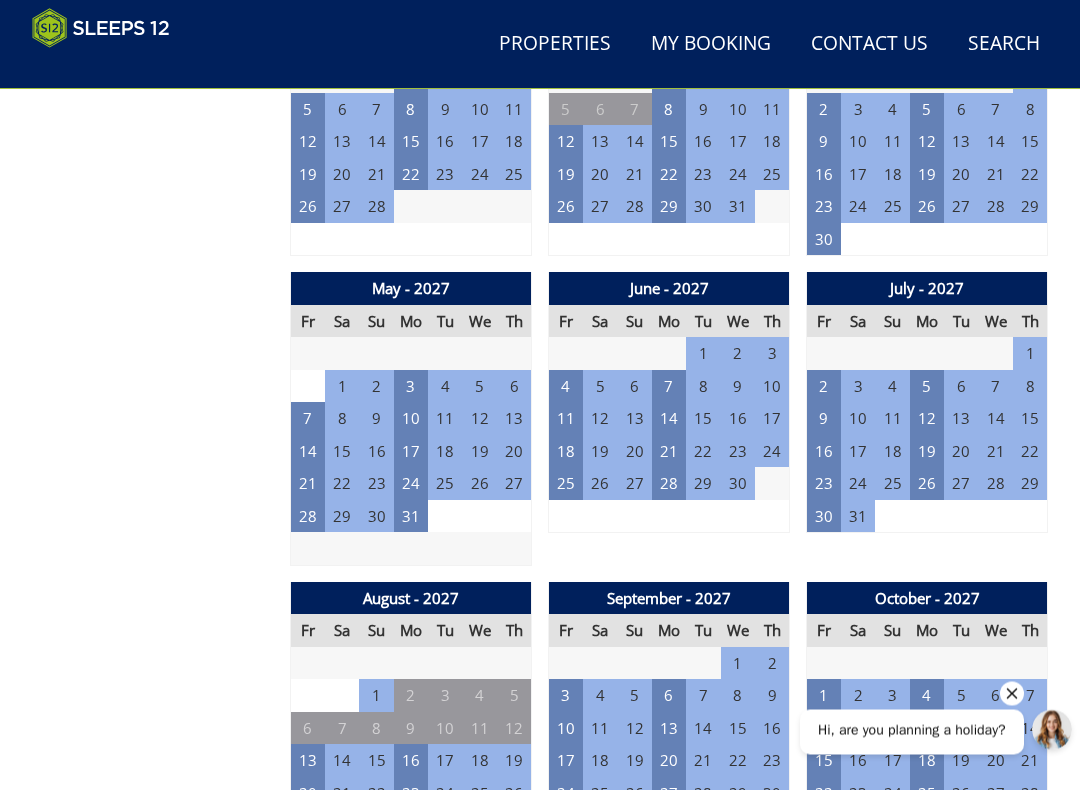 scroll, scrollTop: 2721, scrollLeft: 0, axis: vertical 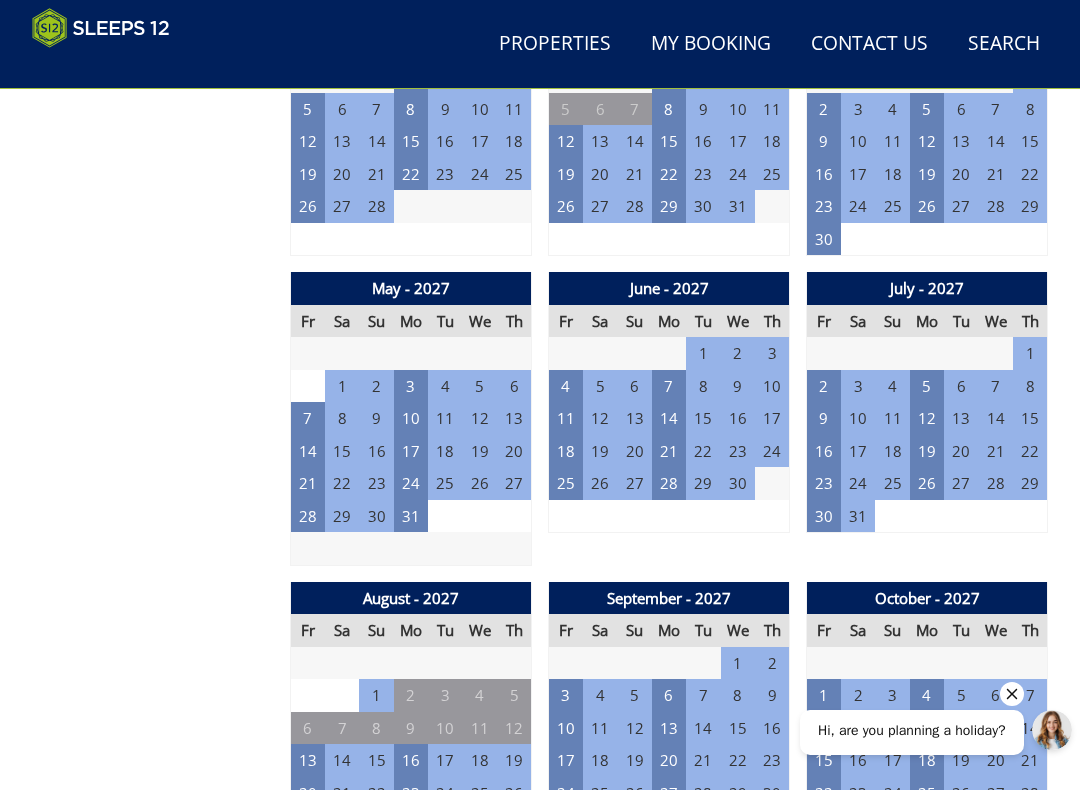 click on "23" at bounding box center [824, 483] 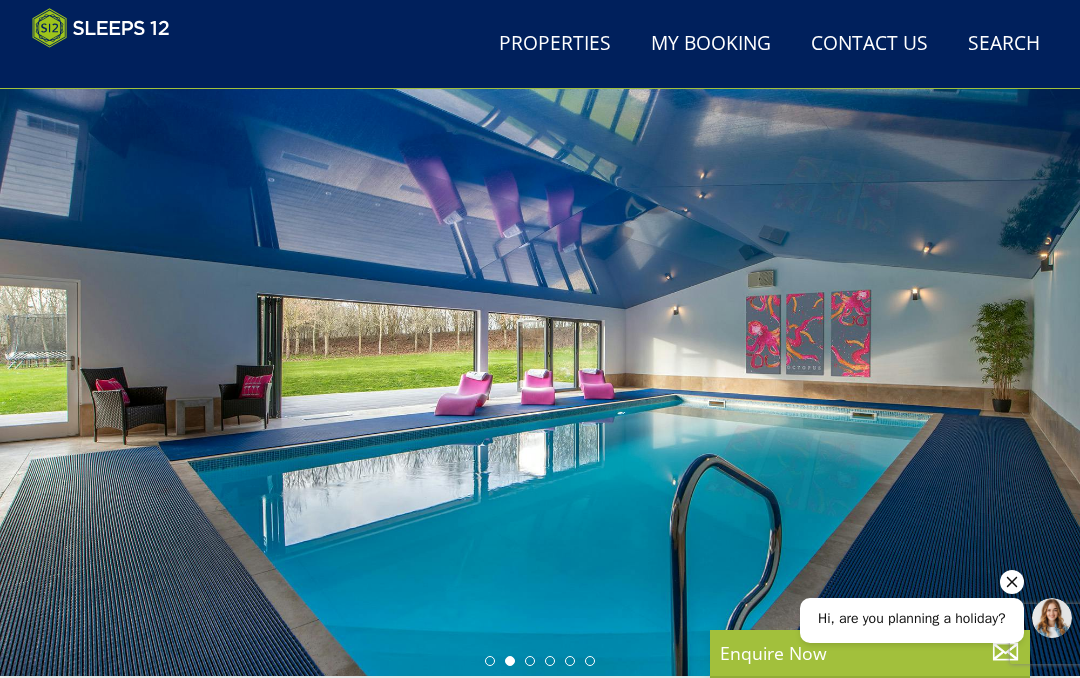 scroll, scrollTop: 0, scrollLeft: 0, axis: both 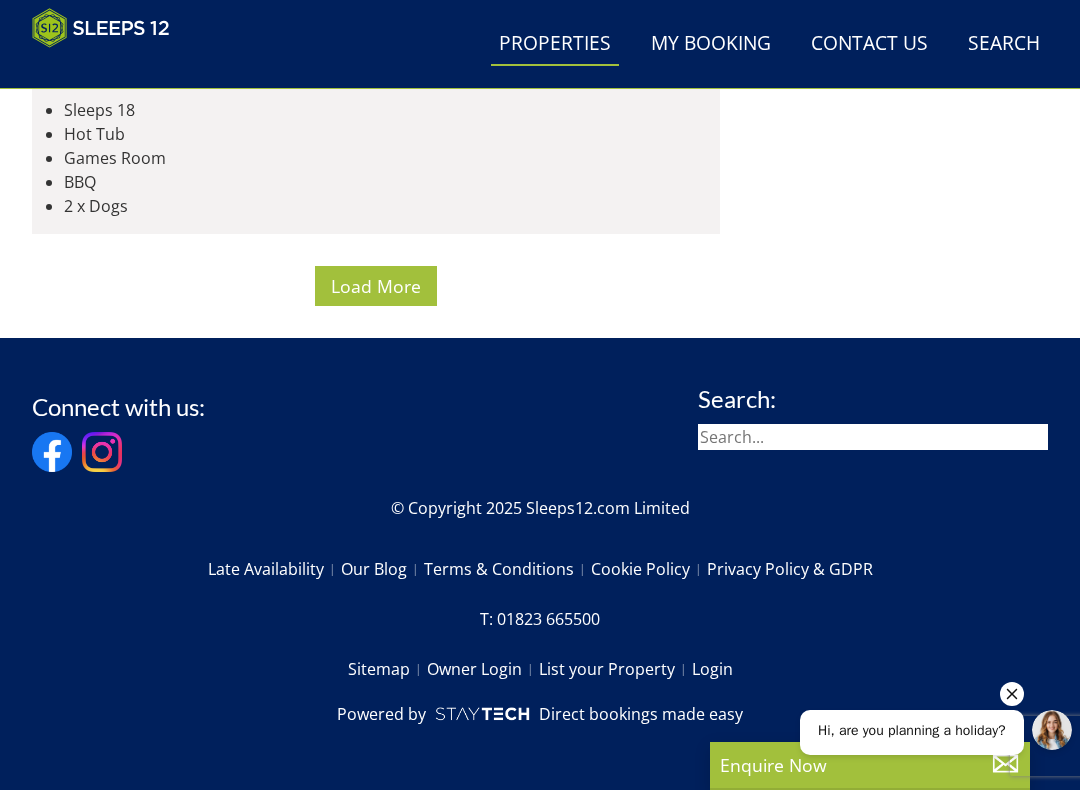 click on "Load More" at bounding box center (376, 286) 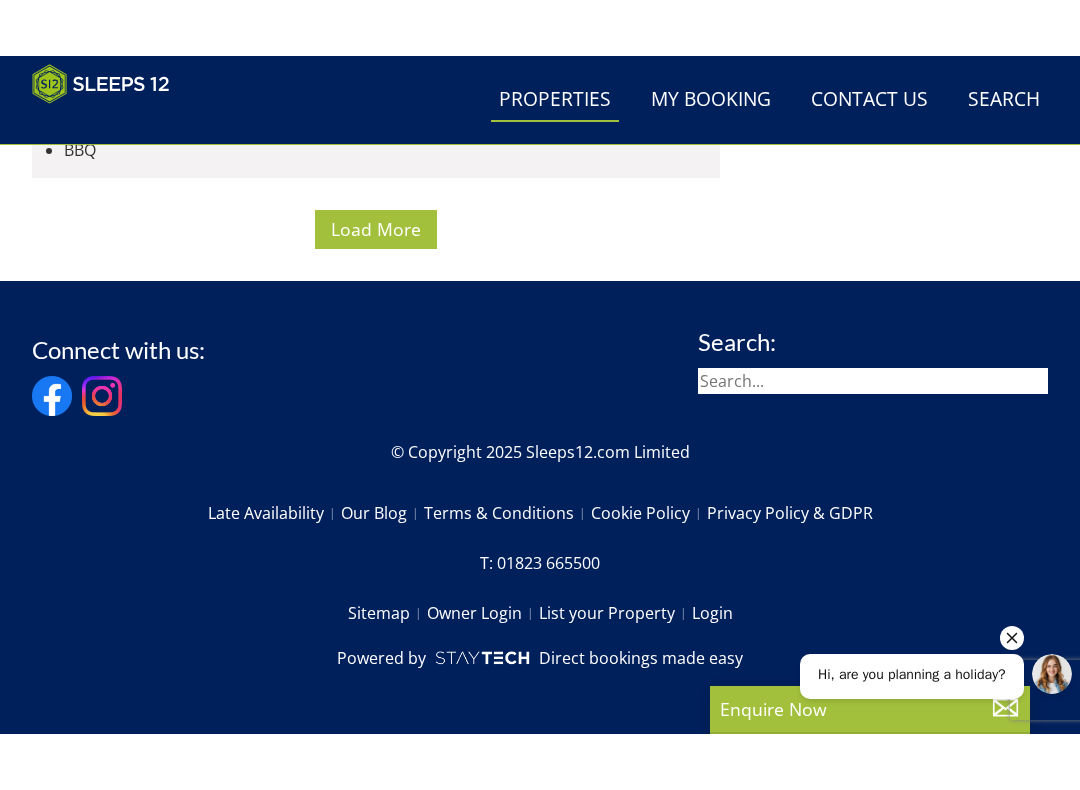 scroll, scrollTop: 26408, scrollLeft: 0, axis: vertical 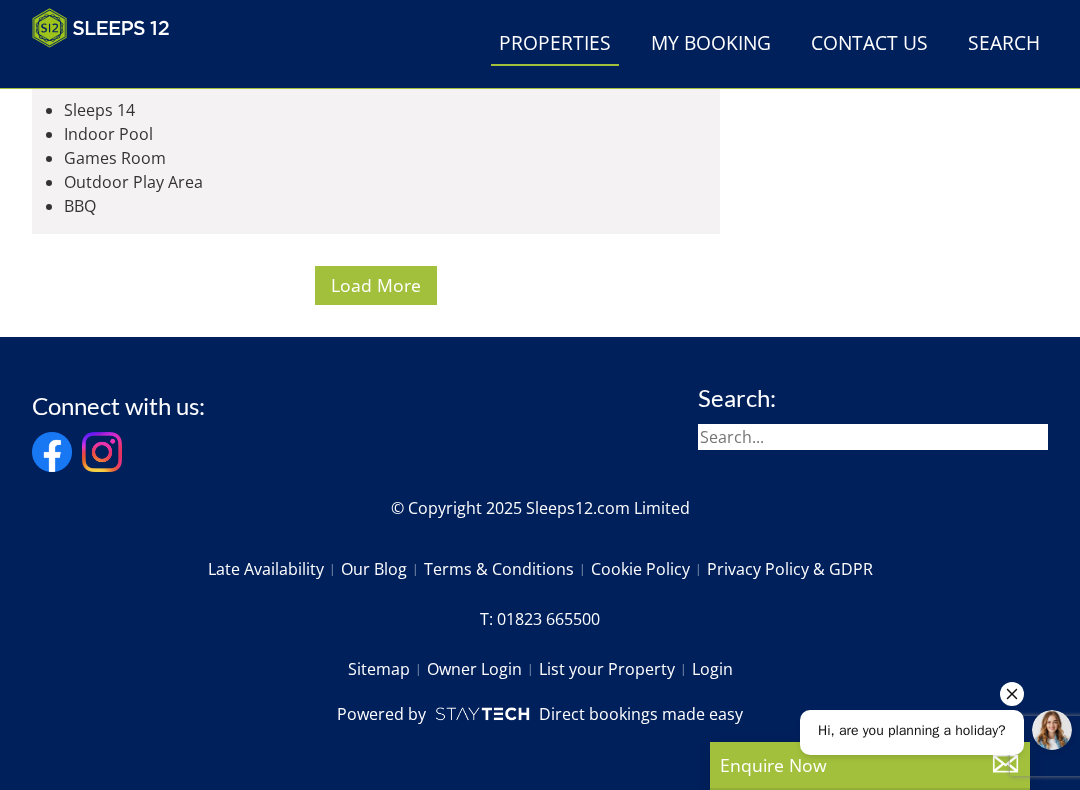 click at bounding box center (376, -2266) 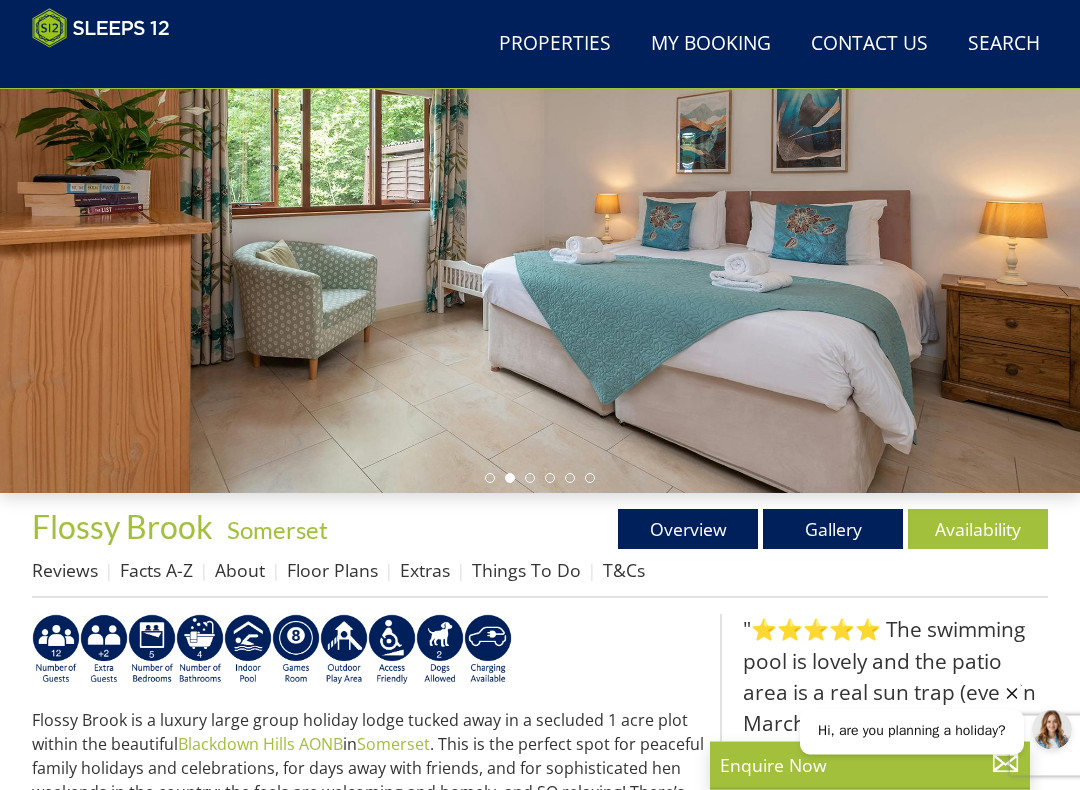 scroll, scrollTop: 245, scrollLeft: 0, axis: vertical 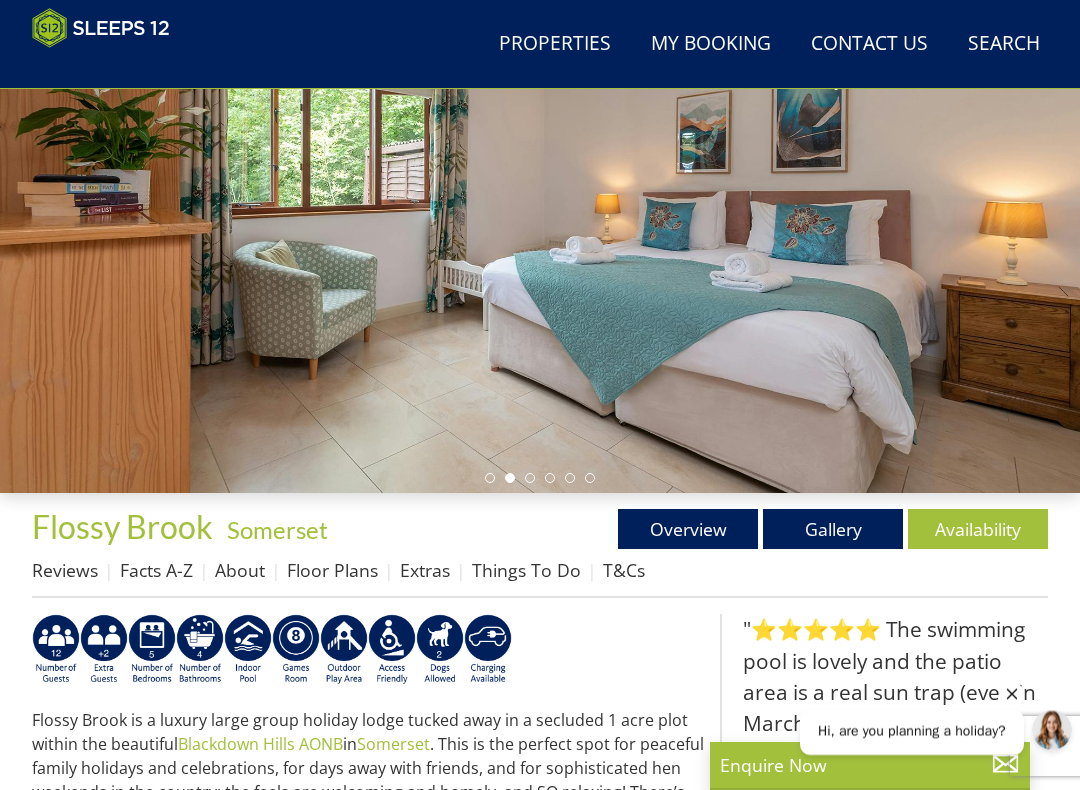 click on "Availability" at bounding box center (978, 529) 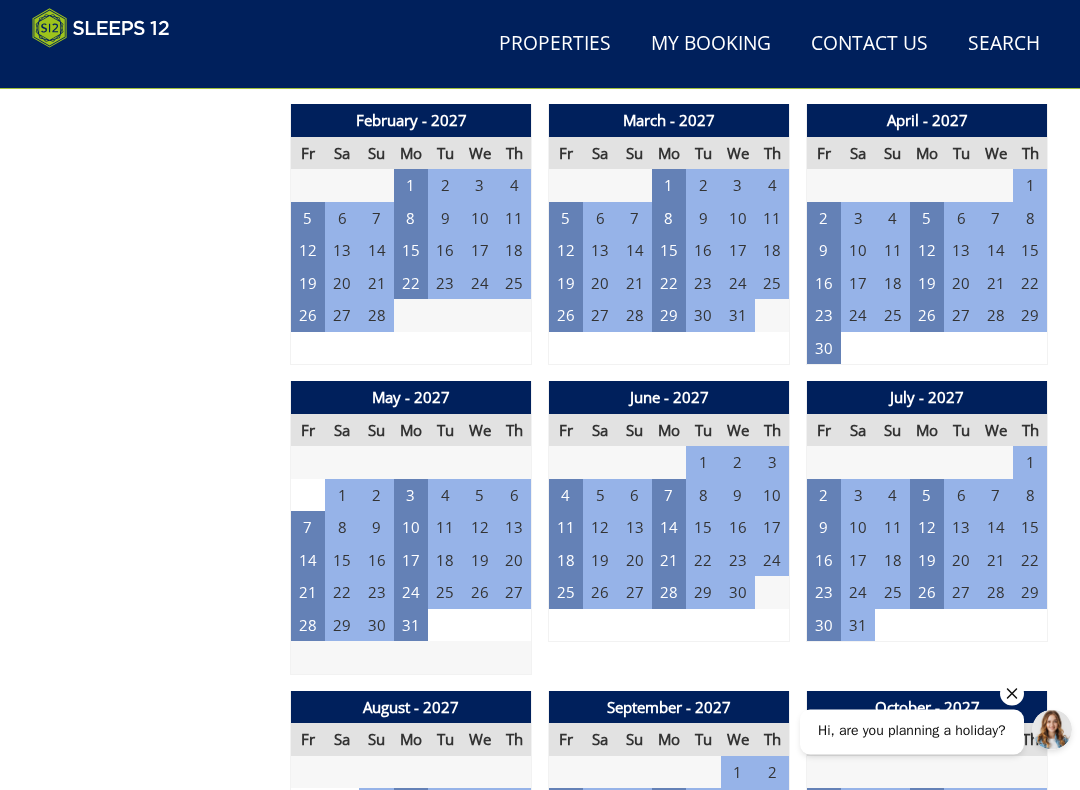 scroll, scrollTop: 2612, scrollLeft: 0, axis: vertical 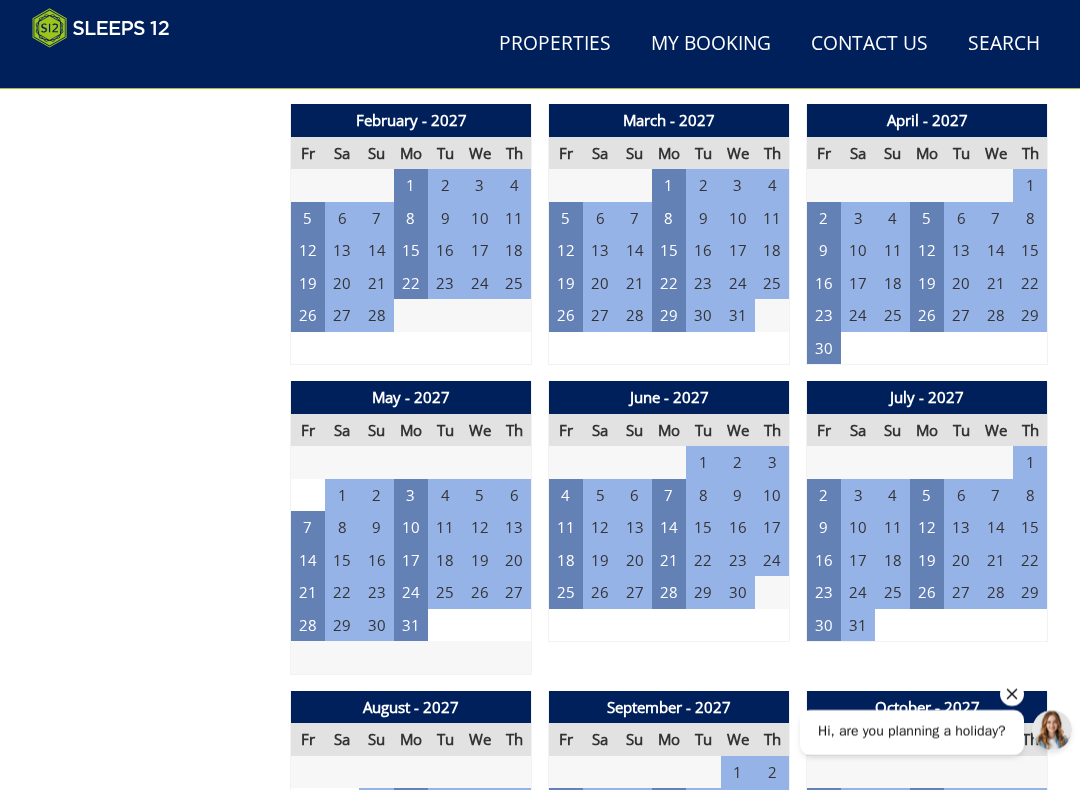 click on "23" at bounding box center [824, 592] 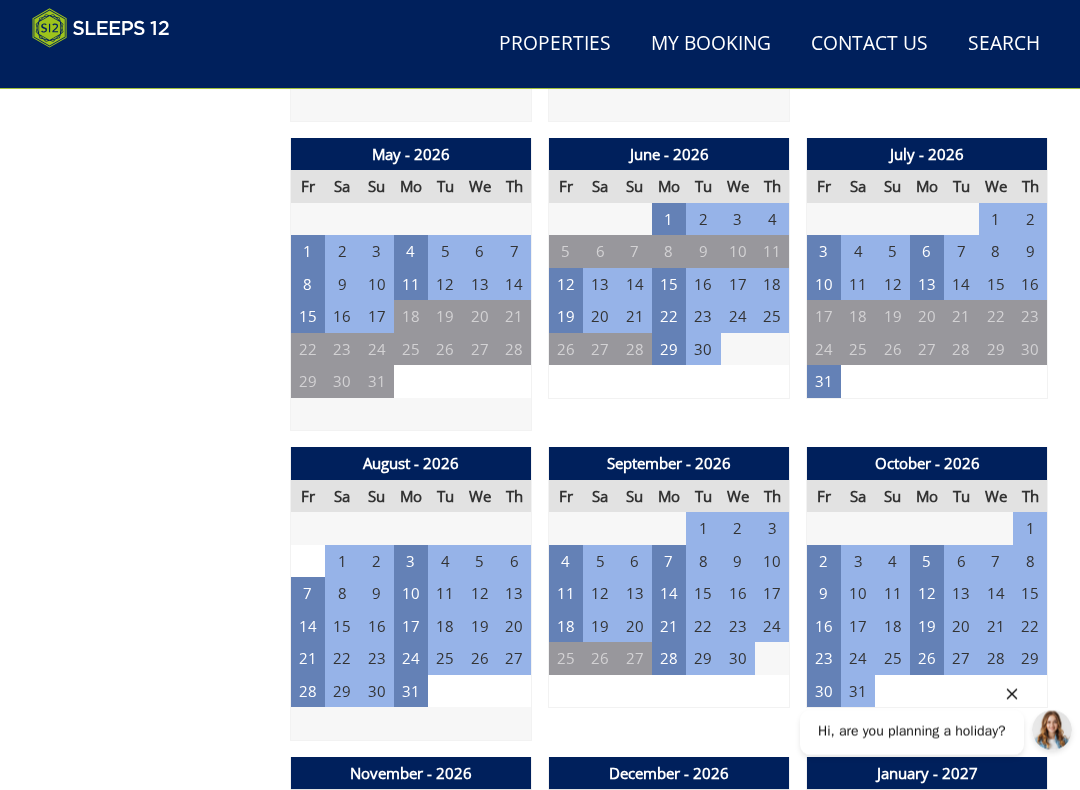 scroll, scrollTop: 1688, scrollLeft: 0, axis: vertical 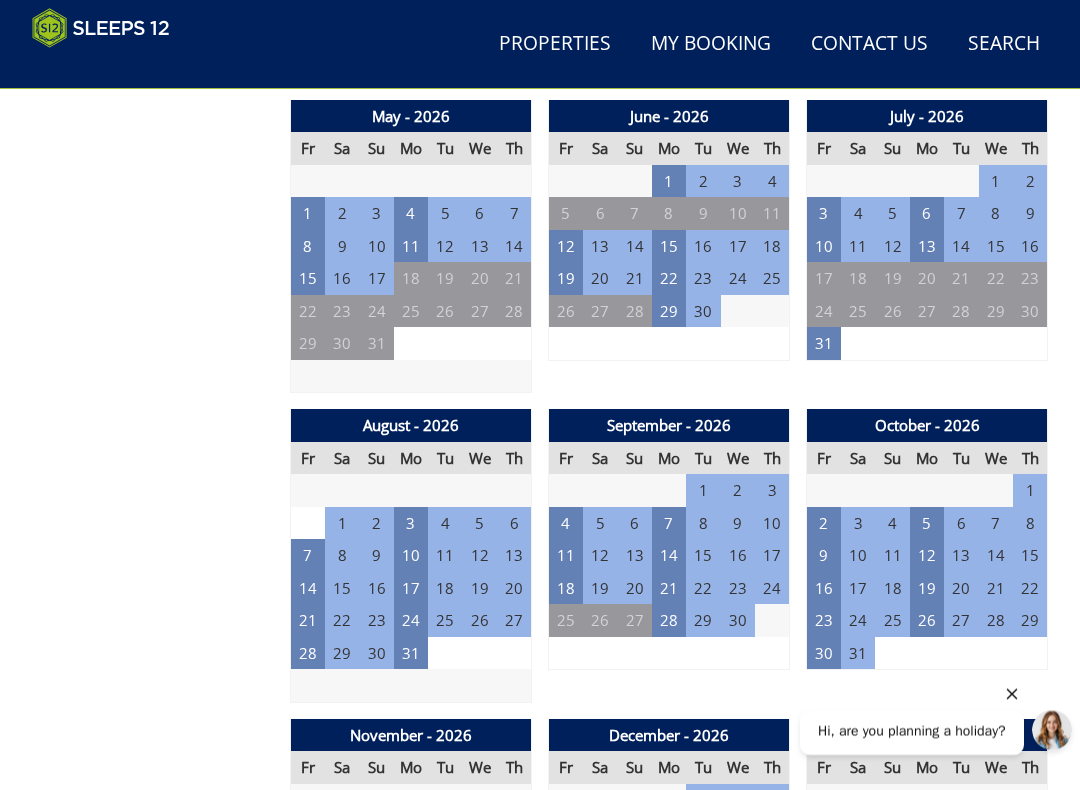 click on "7" at bounding box center (308, 555) 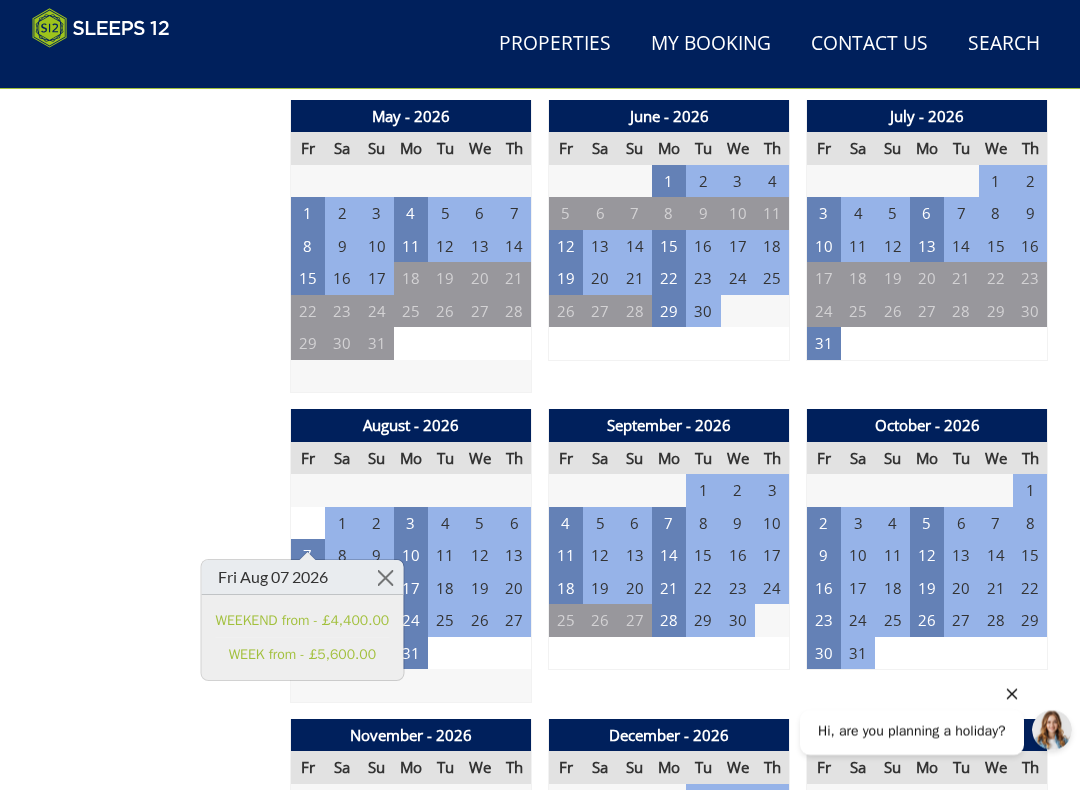 click on "October - 2026" at bounding box center [927, 425] 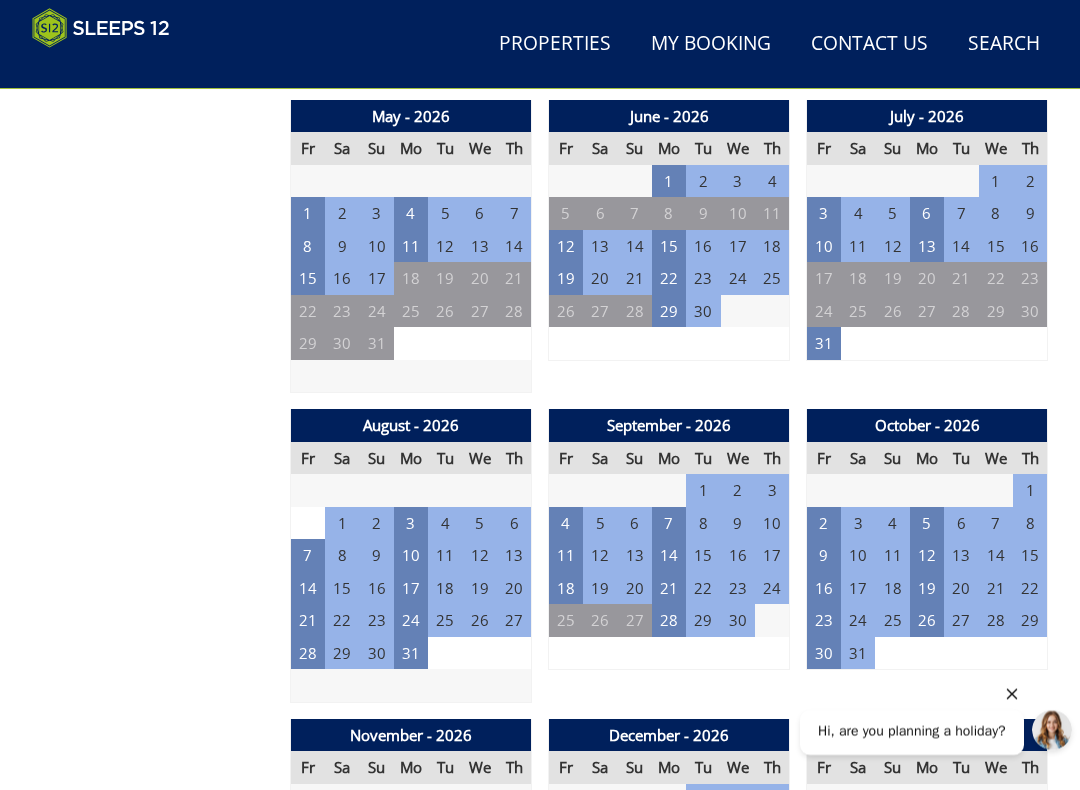 click on "7" at bounding box center [308, 555] 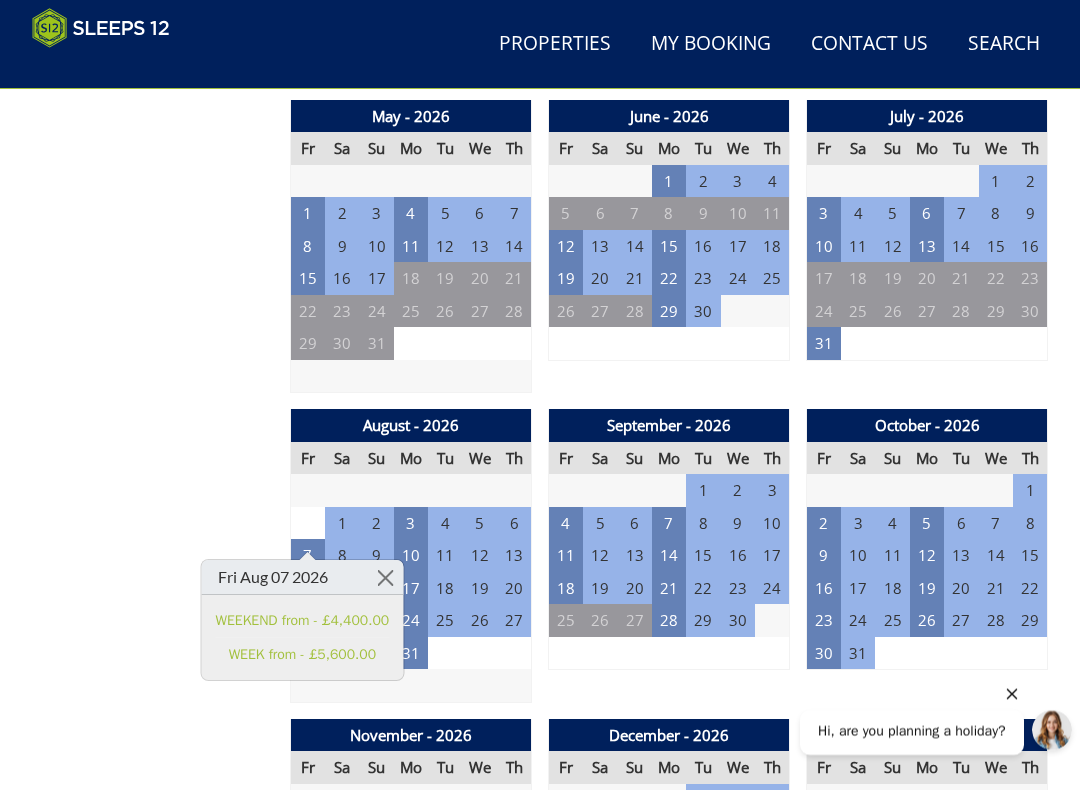click on "Sa" at bounding box center (858, 458) 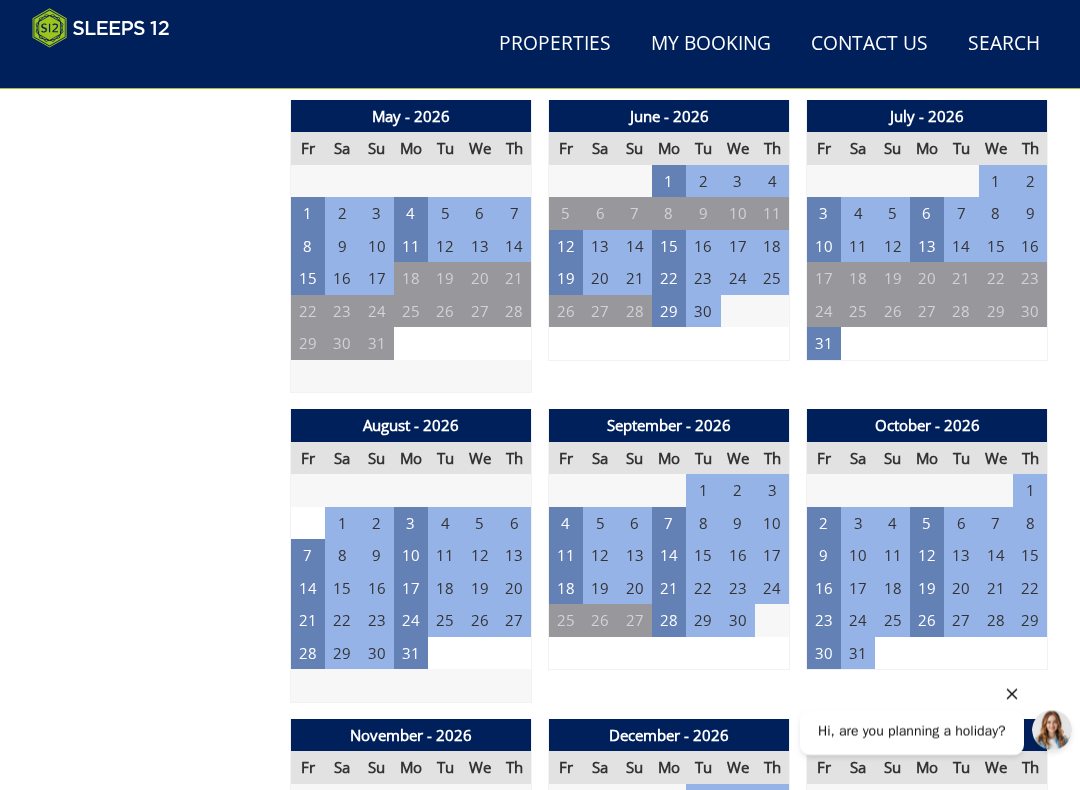click on "23" at bounding box center (824, 620) 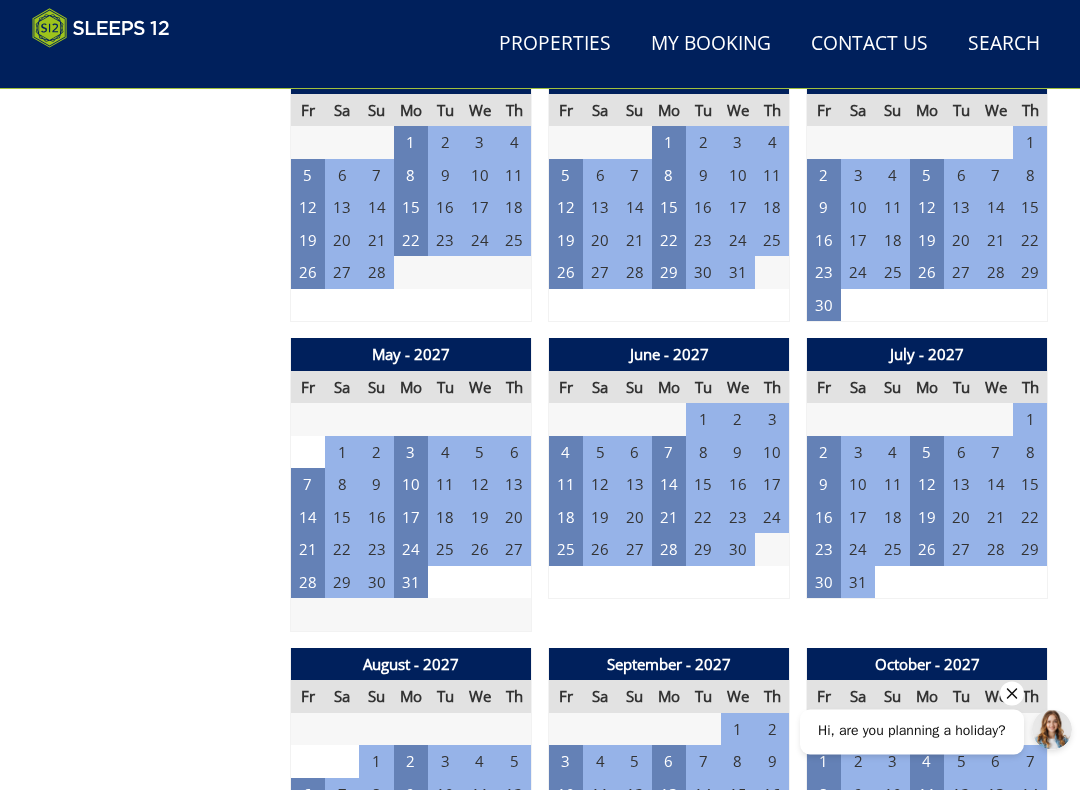 scroll, scrollTop: 2655, scrollLeft: 0, axis: vertical 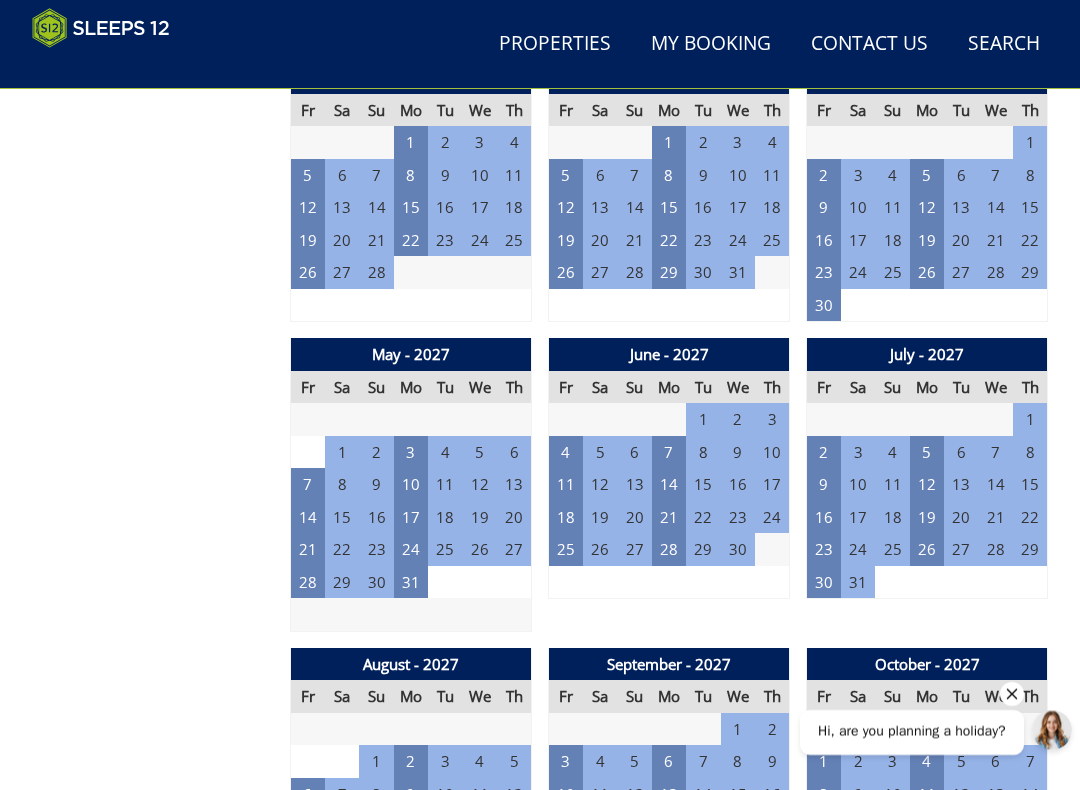 click on "2" at bounding box center (824, 452) 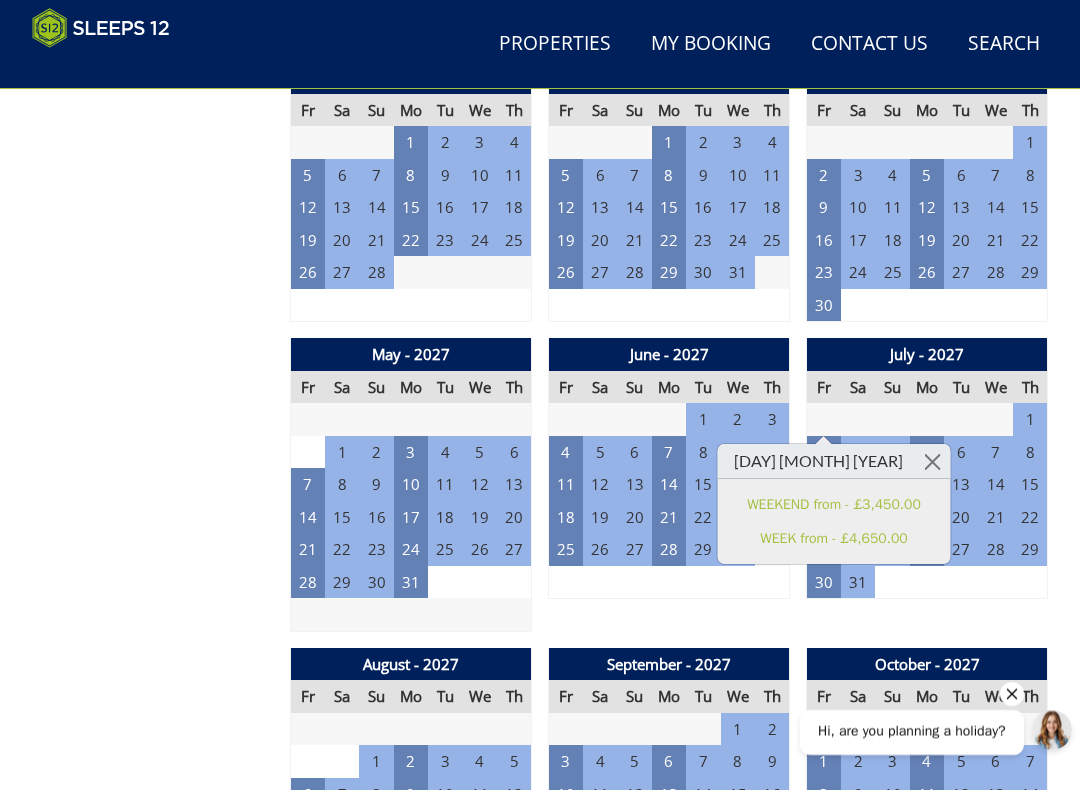 click on "Th" at bounding box center [1030, 387] 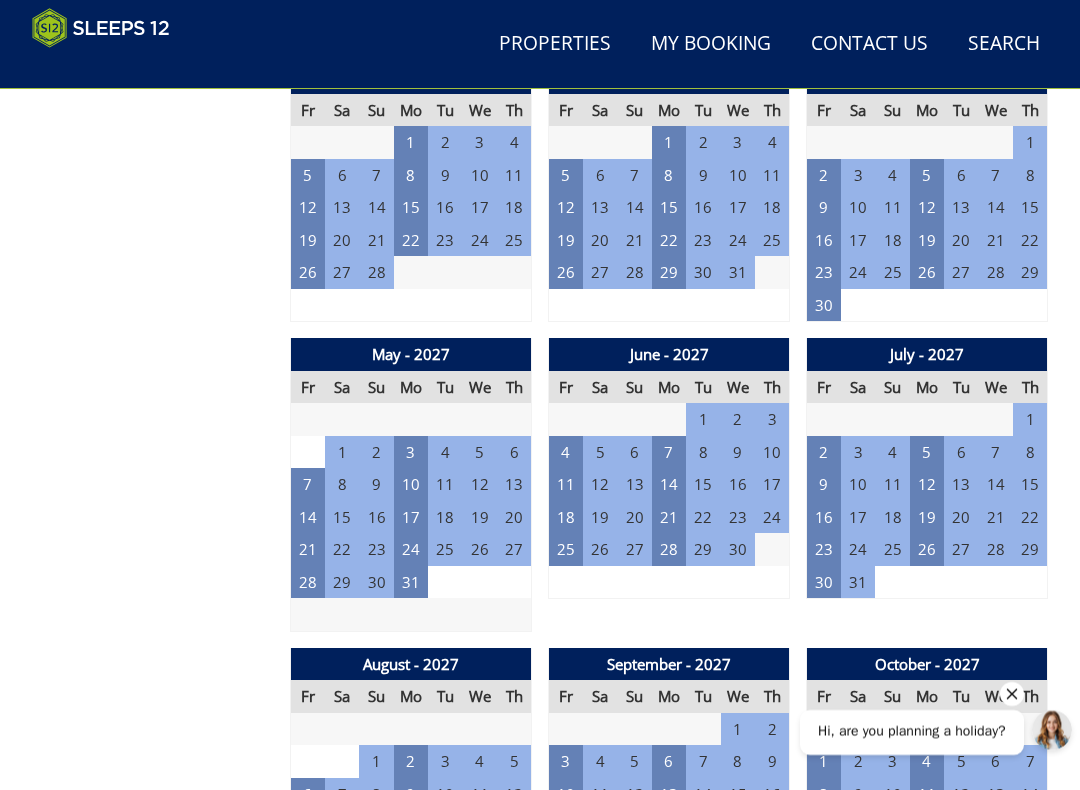 click on "16" at bounding box center [824, 517] 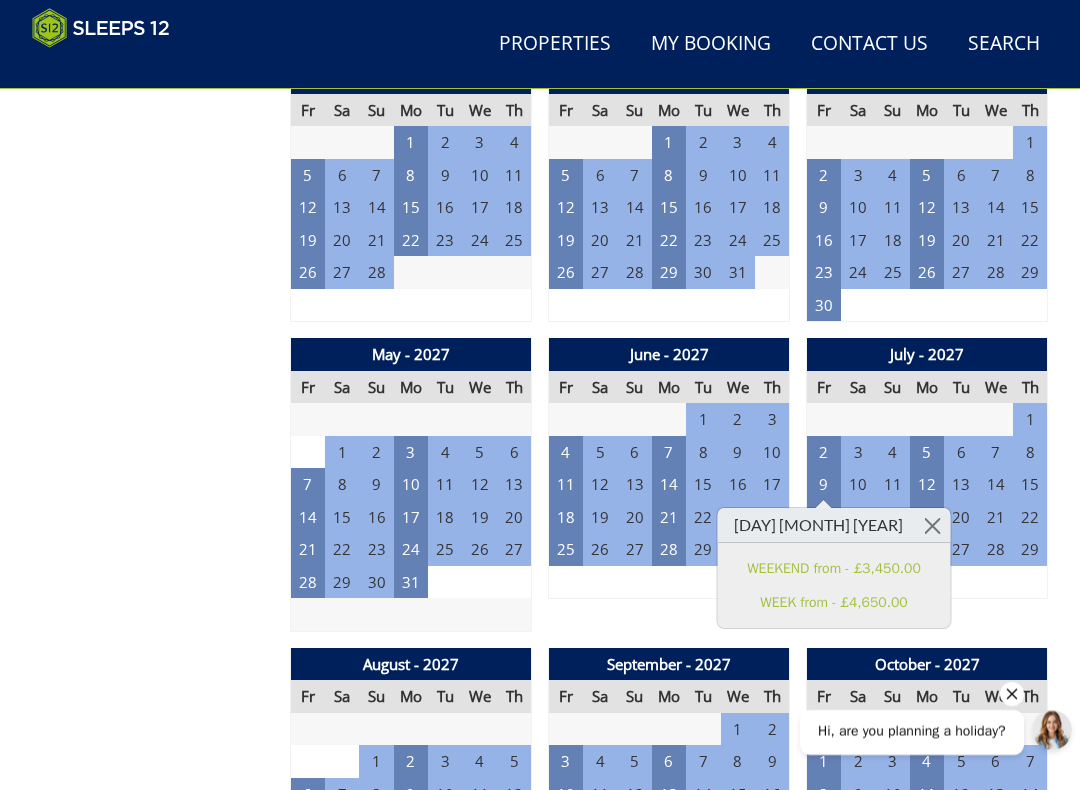 click on "July - 2027" at bounding box center [927, 354] 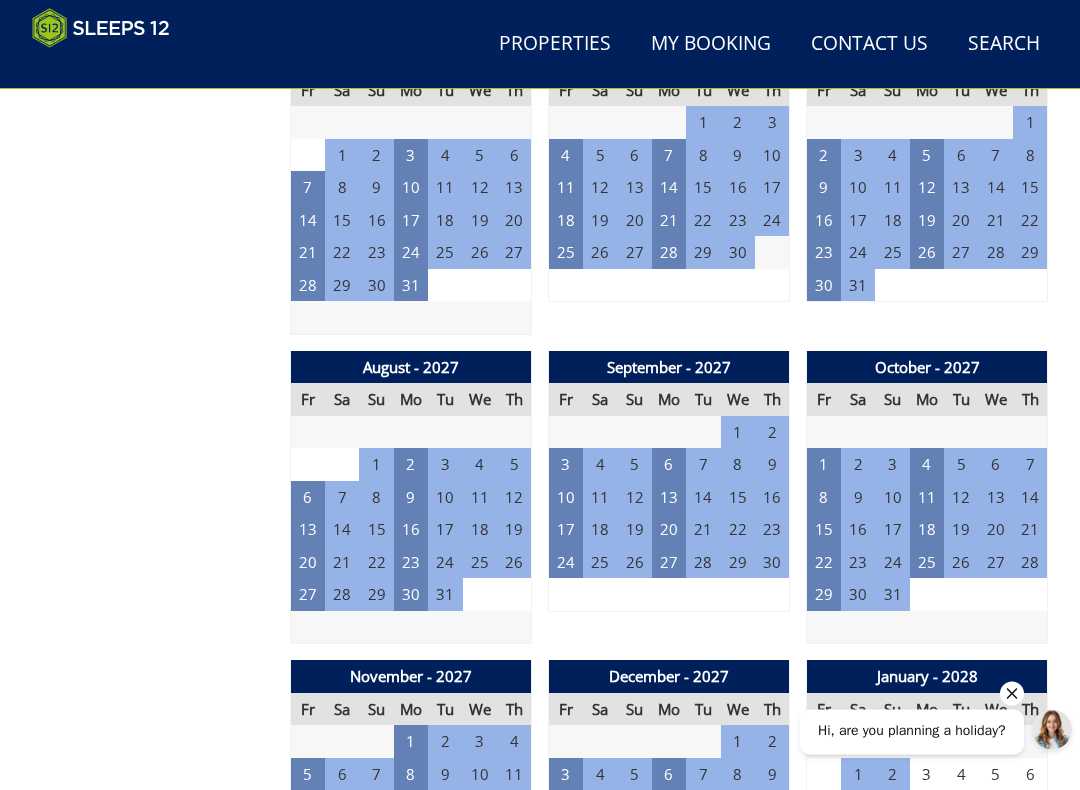 scroll, scrollTop: 2953, scrollLeft: 0, axis: vertical 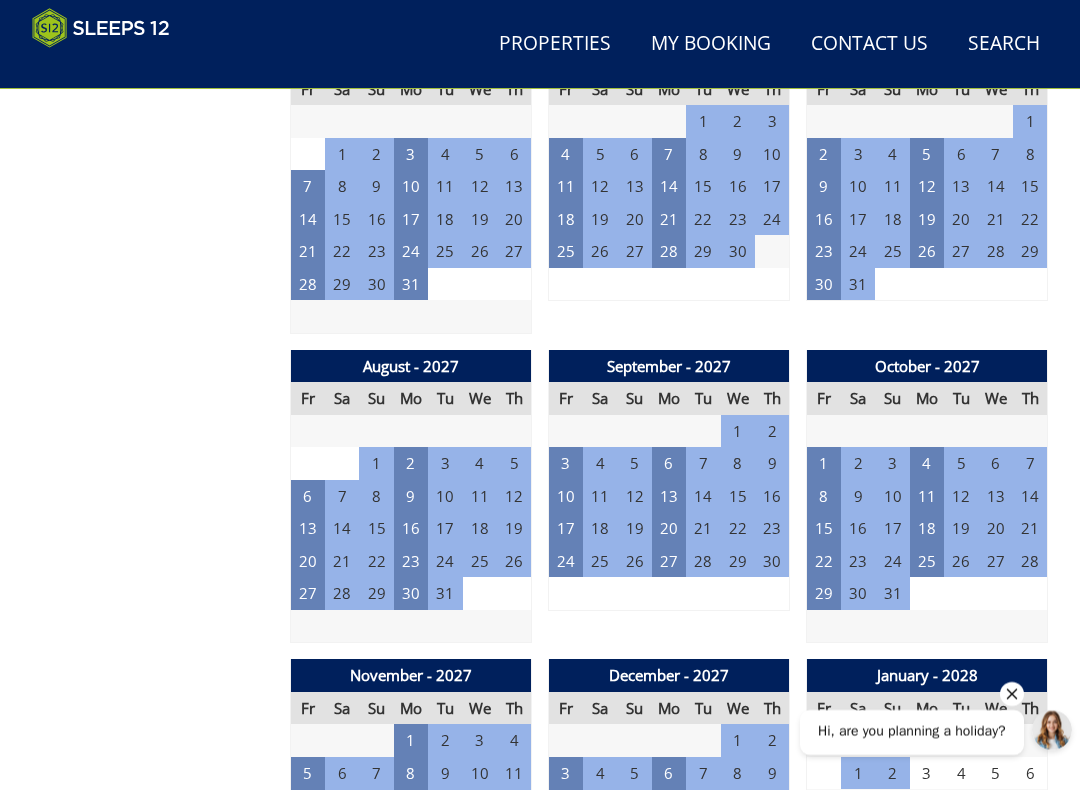 click on "27" at bounding box center [308, 593] 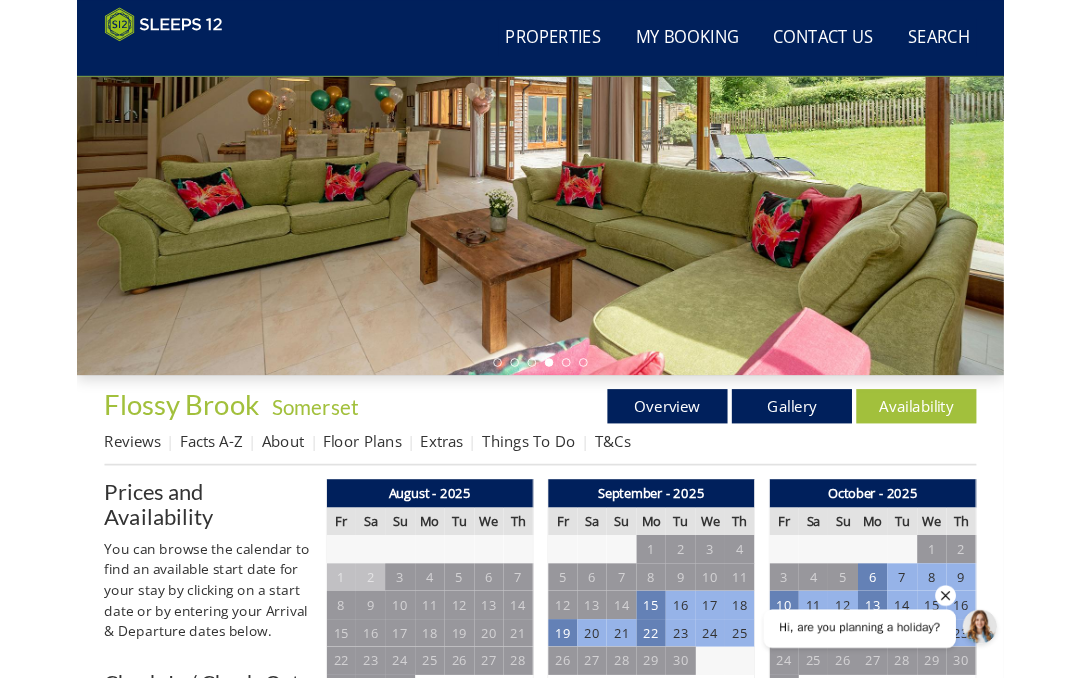 scroll, scrollTop: 295, scrollLeft: 0, axis: vertical 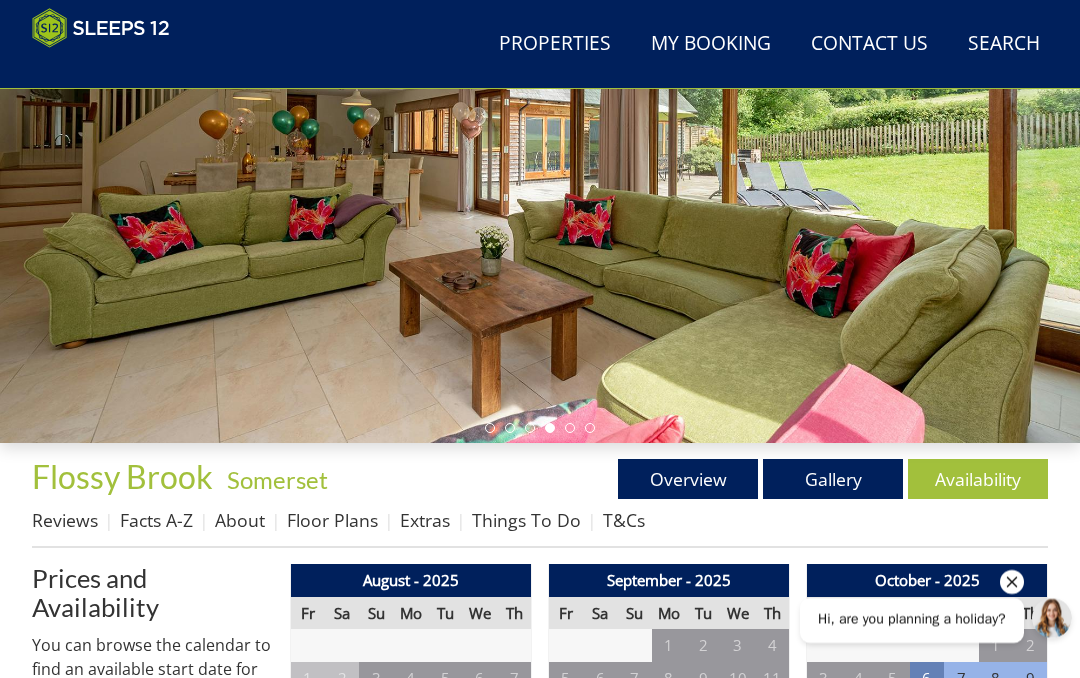 click on "Overview" at bounding box center (688, 479) 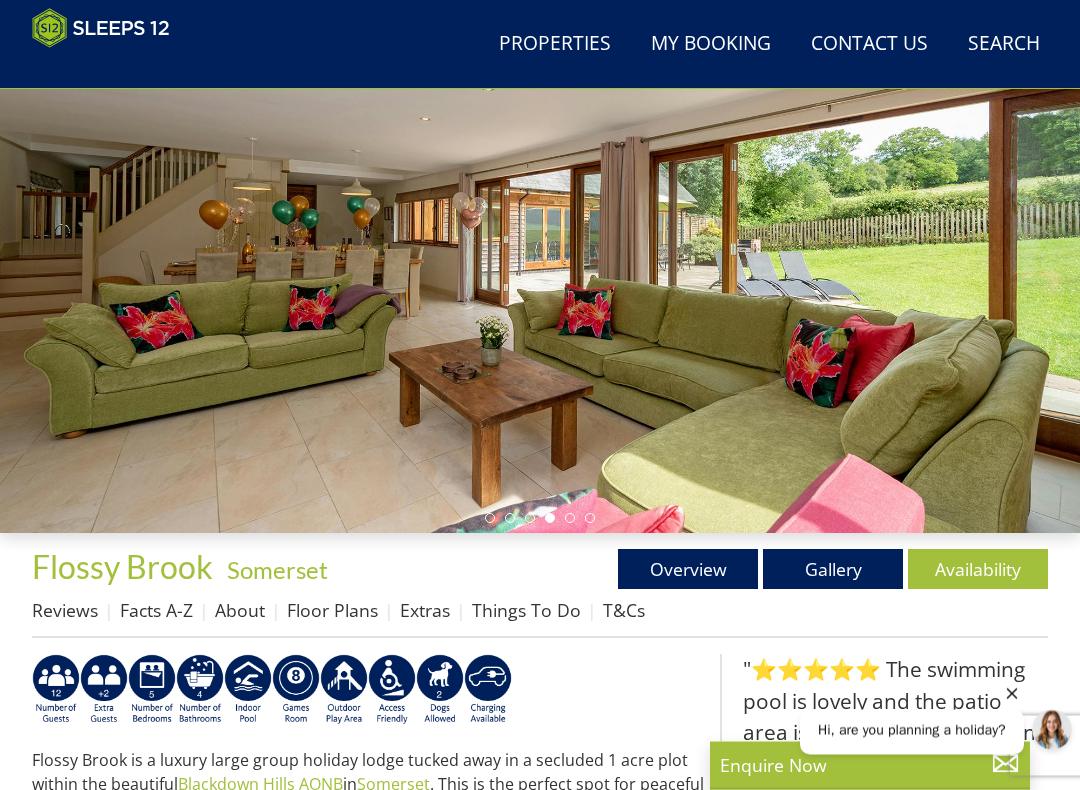 scroll, scrollTop: 205, scrollLeft: 0, axis: vertical 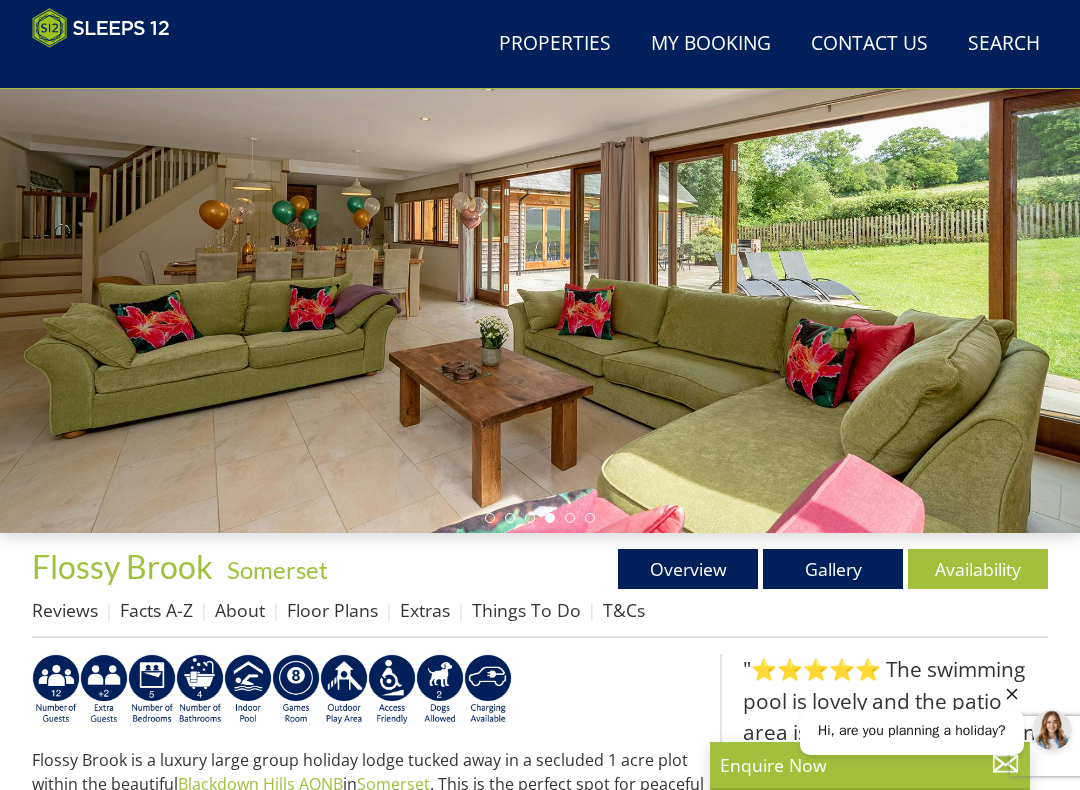 click on "Overview" at bounding box center (688, 569) 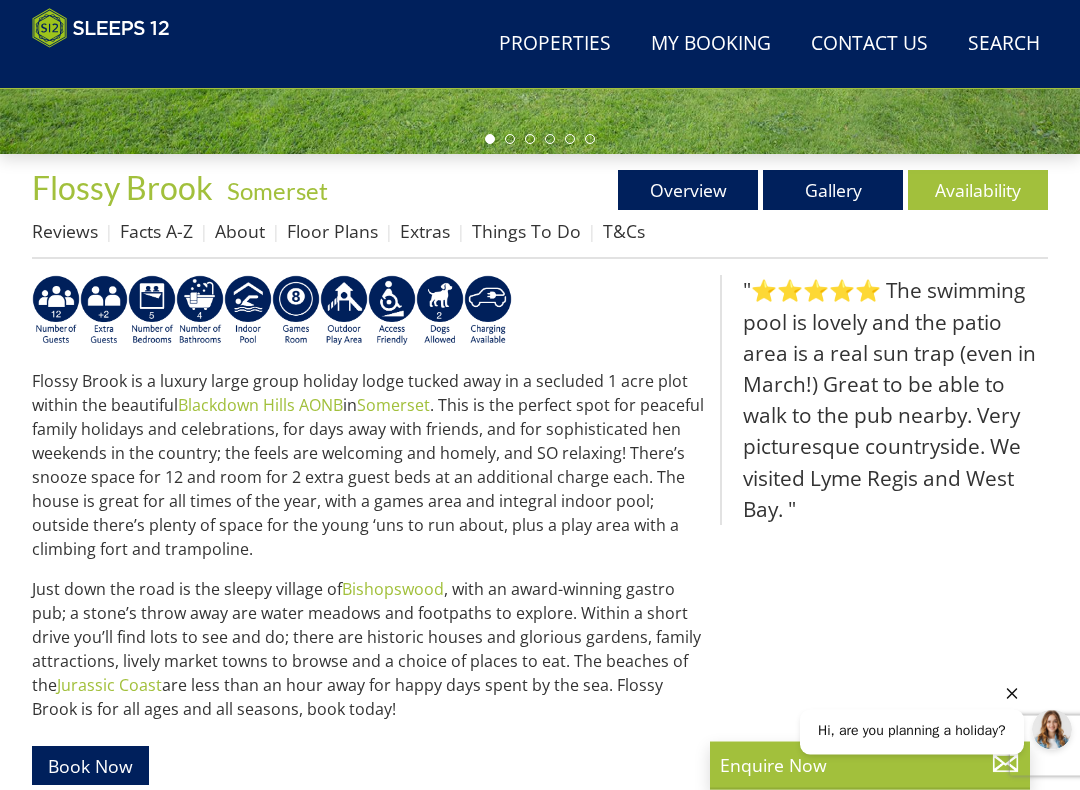 scroll, scrollTop: 584, scrollLeft: 0, axis: vertical 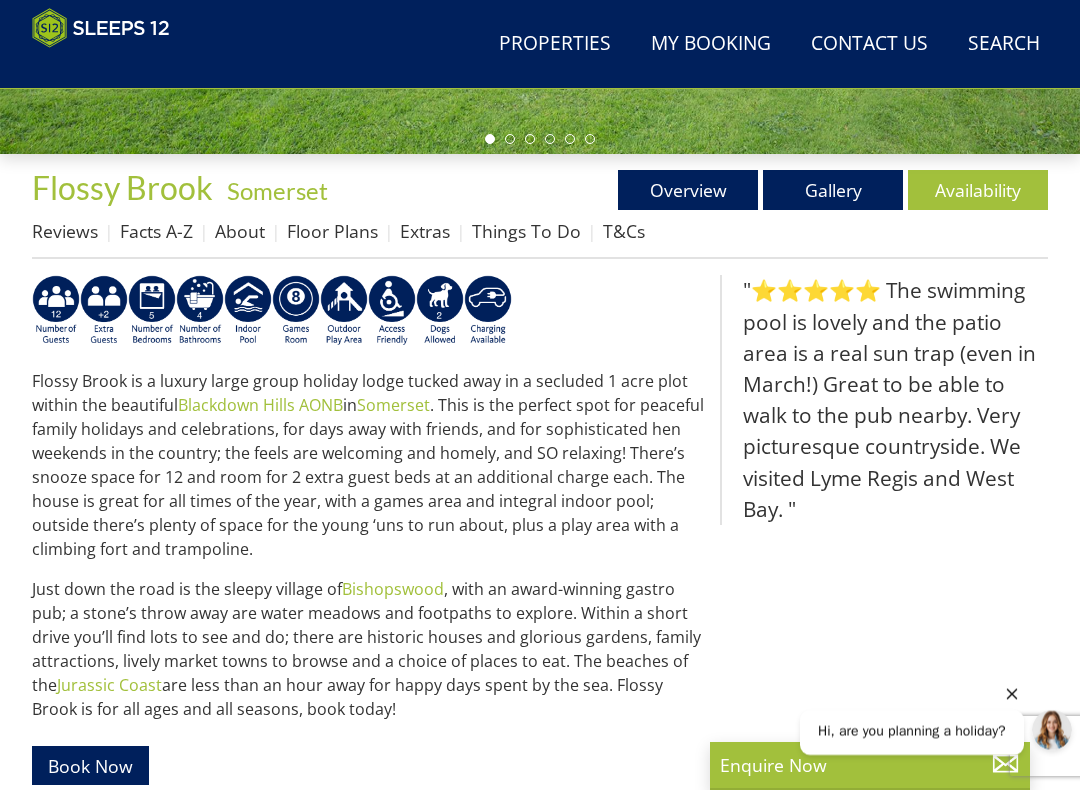 click on "Gallery" at bounding box center [833, 190] 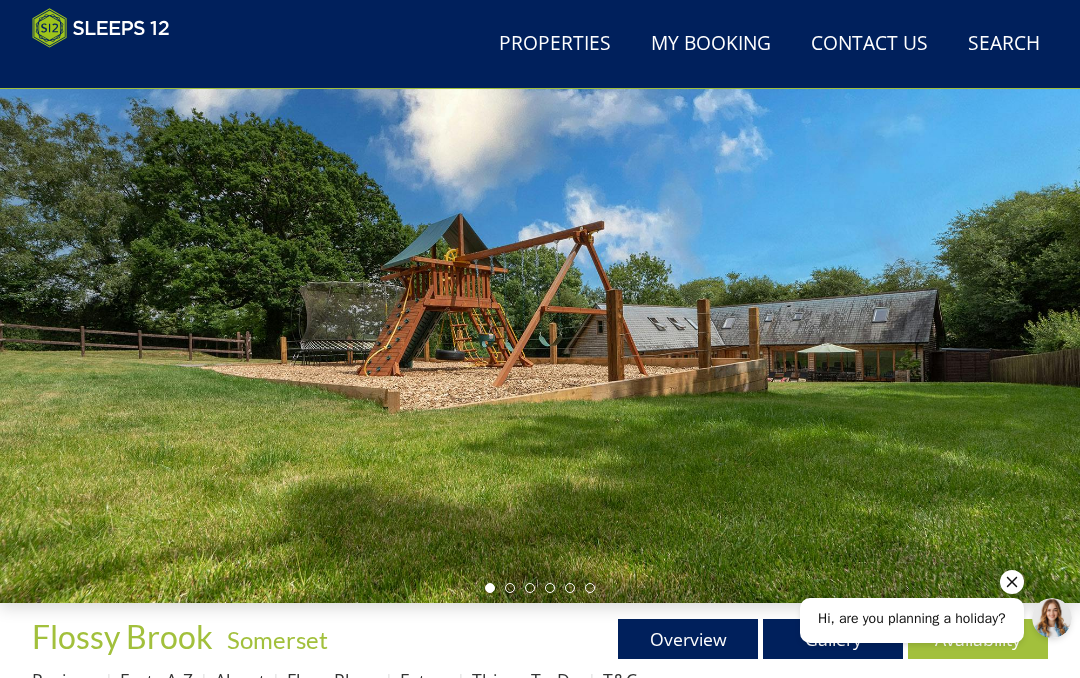 scroll, scrollTop: 0, scrollLeft: 0, axis: both 